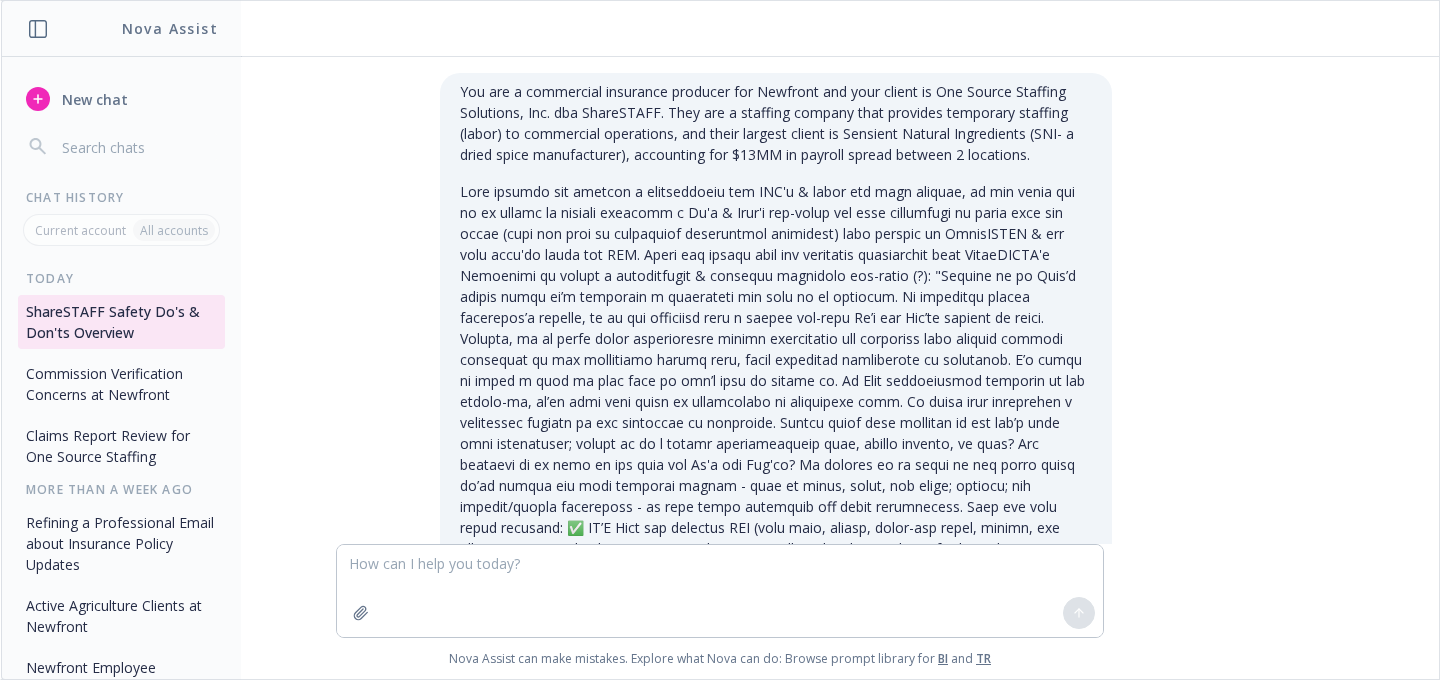 scroll, scrollTop: 0, scrollLeft: 0, axis: both 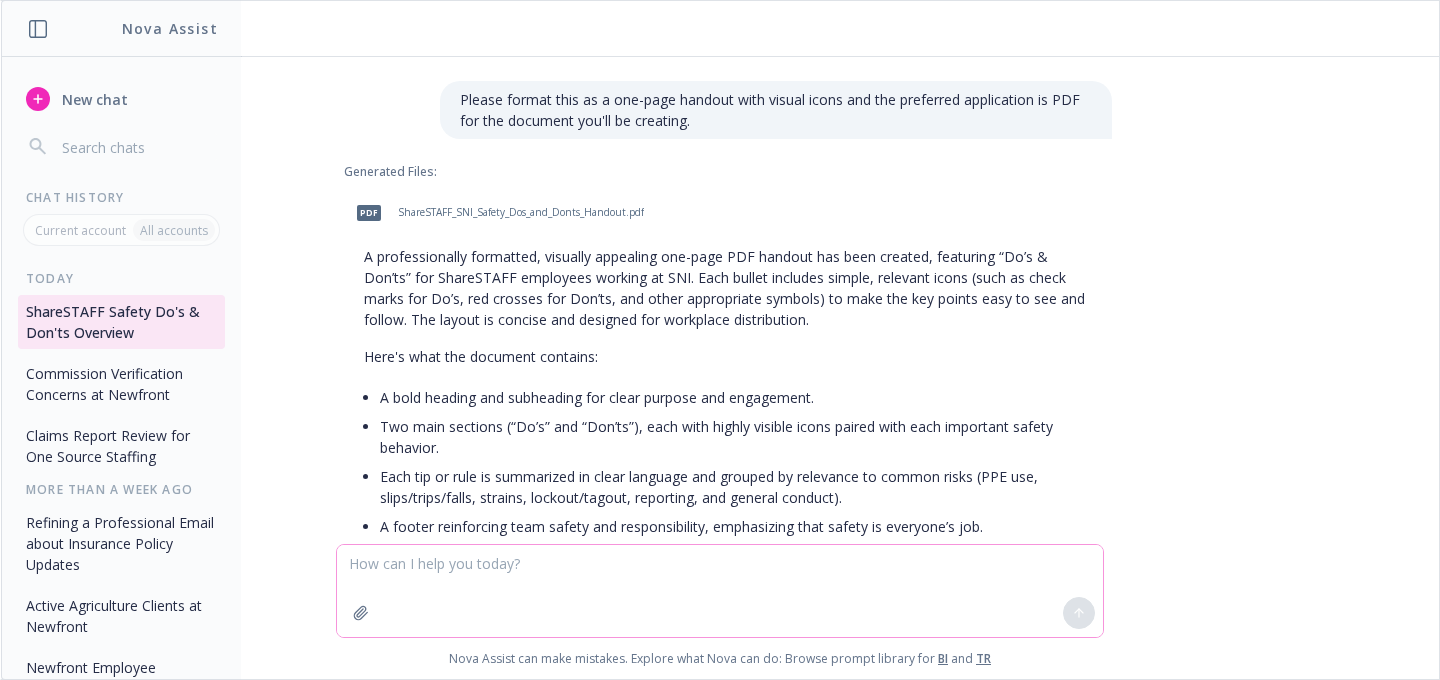 click at bounding box center [720, 591] 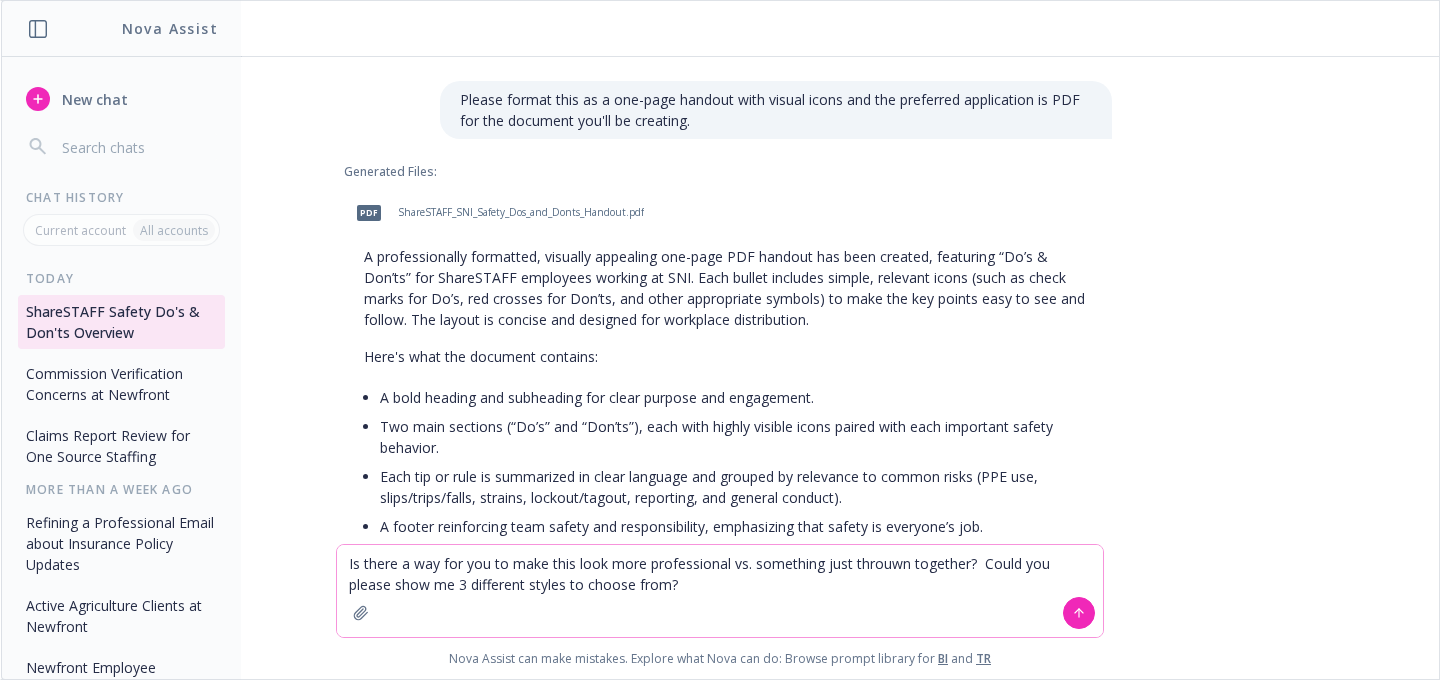 type on "Is there a way for you to make this look more professional vs. something just throuwn together?  Could you please show me 3 different styles to choose from?" 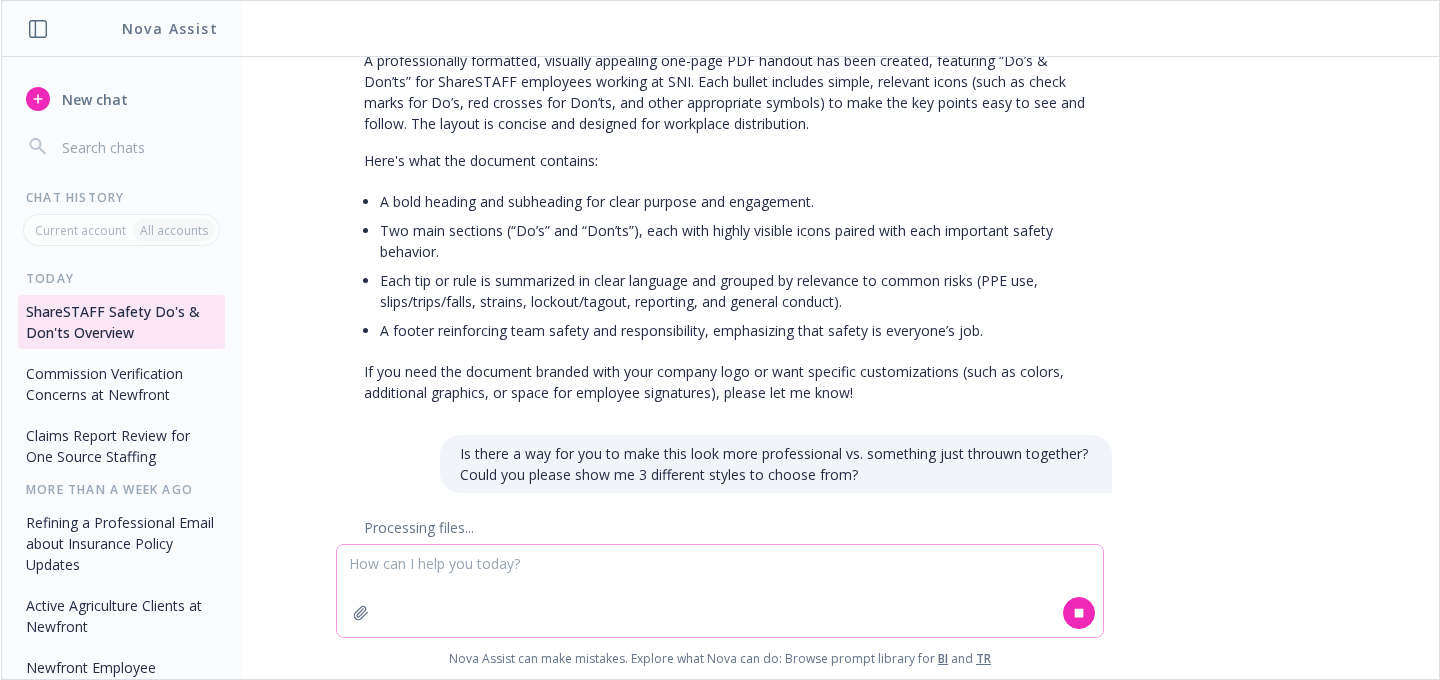 scroll, scrollTop: 2038, scrollLeft: 0, axis: vertical 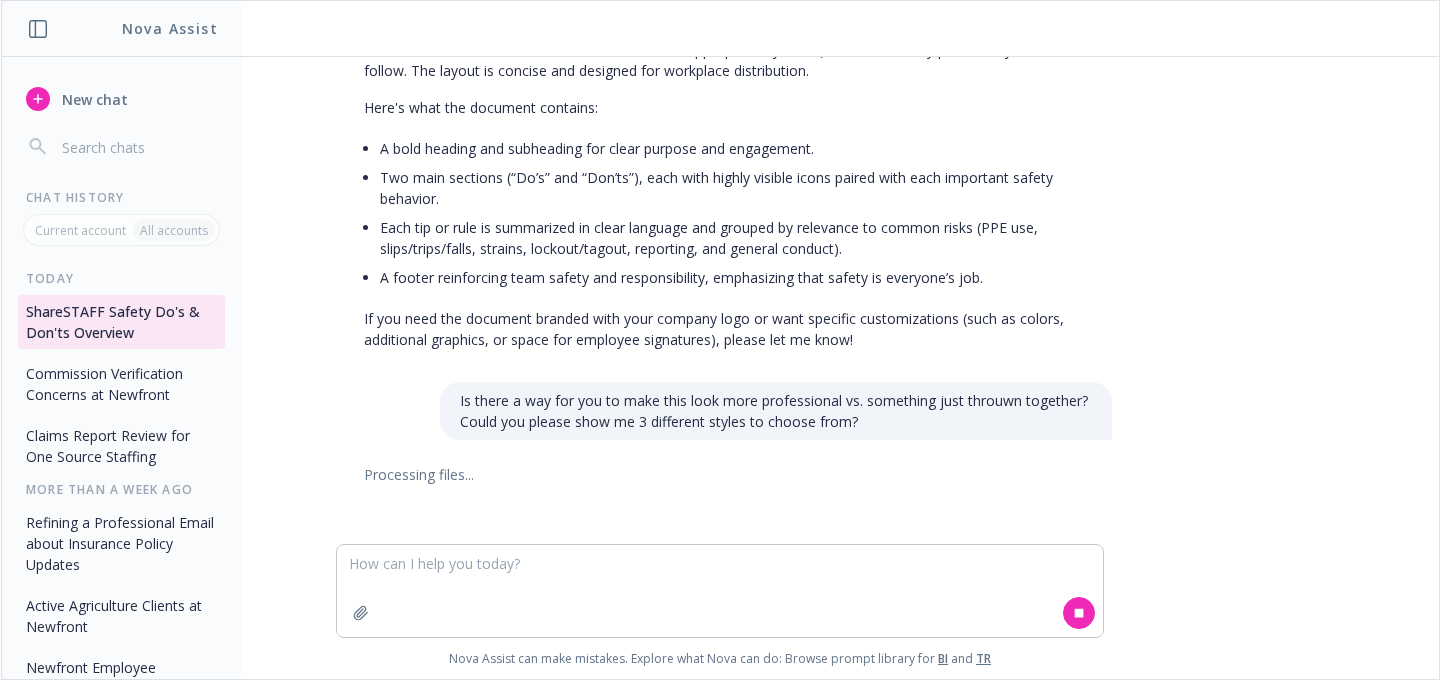 click on "Is there a way for you to make this look more professional vs. something just throuwn together?  Could you please show me 3 different styles to choose from?" at bounding box center (776, 411) 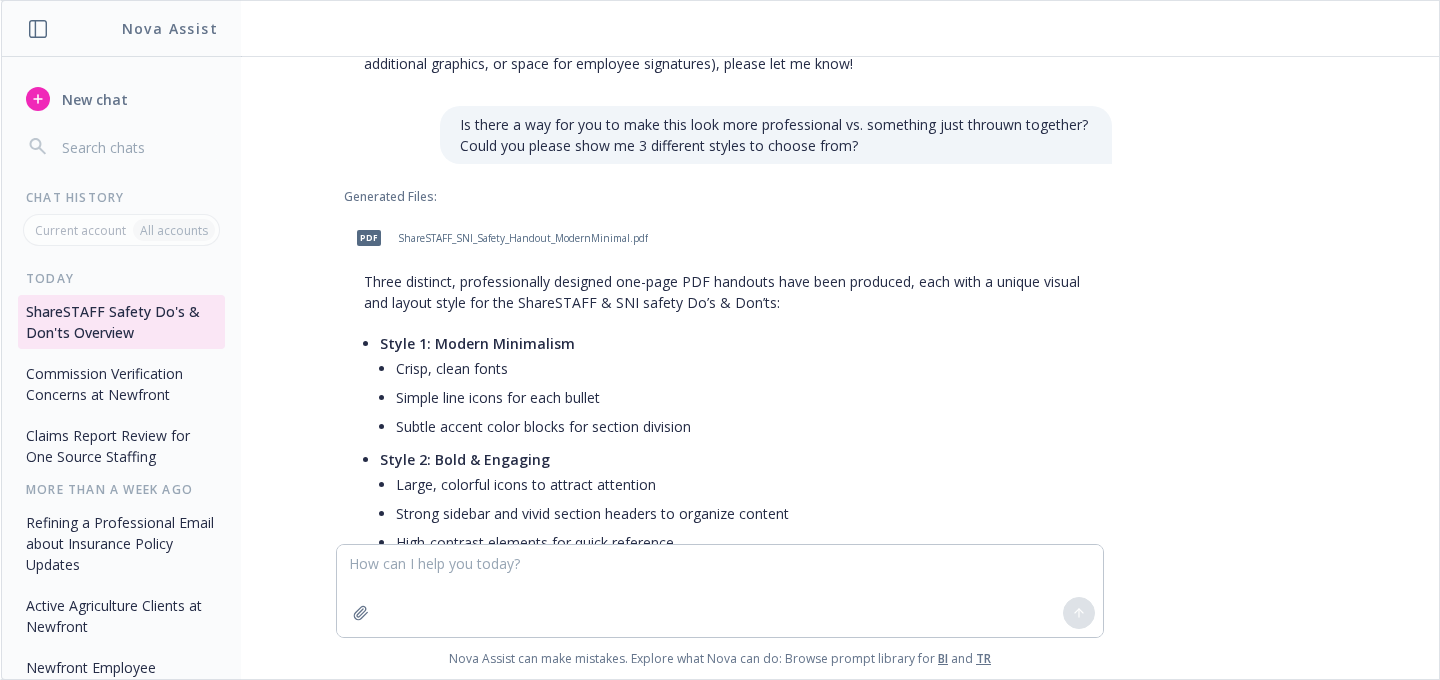 scroll, scrollTop: 2312, scrollLeft: 0, axis: vertical 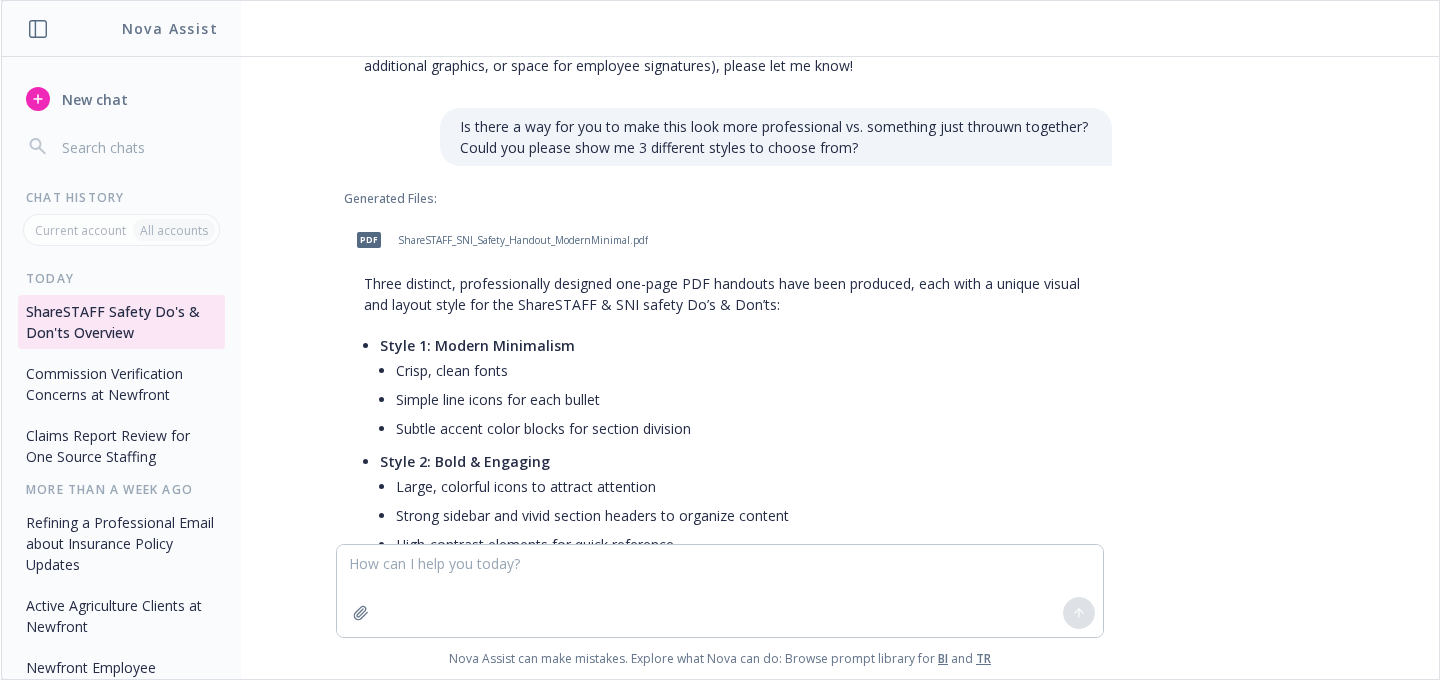 click on "pdf ShareSTAFF_SNI_Safety_Handout_ModernMinimal.pdf" at bounding box center (498, 240) 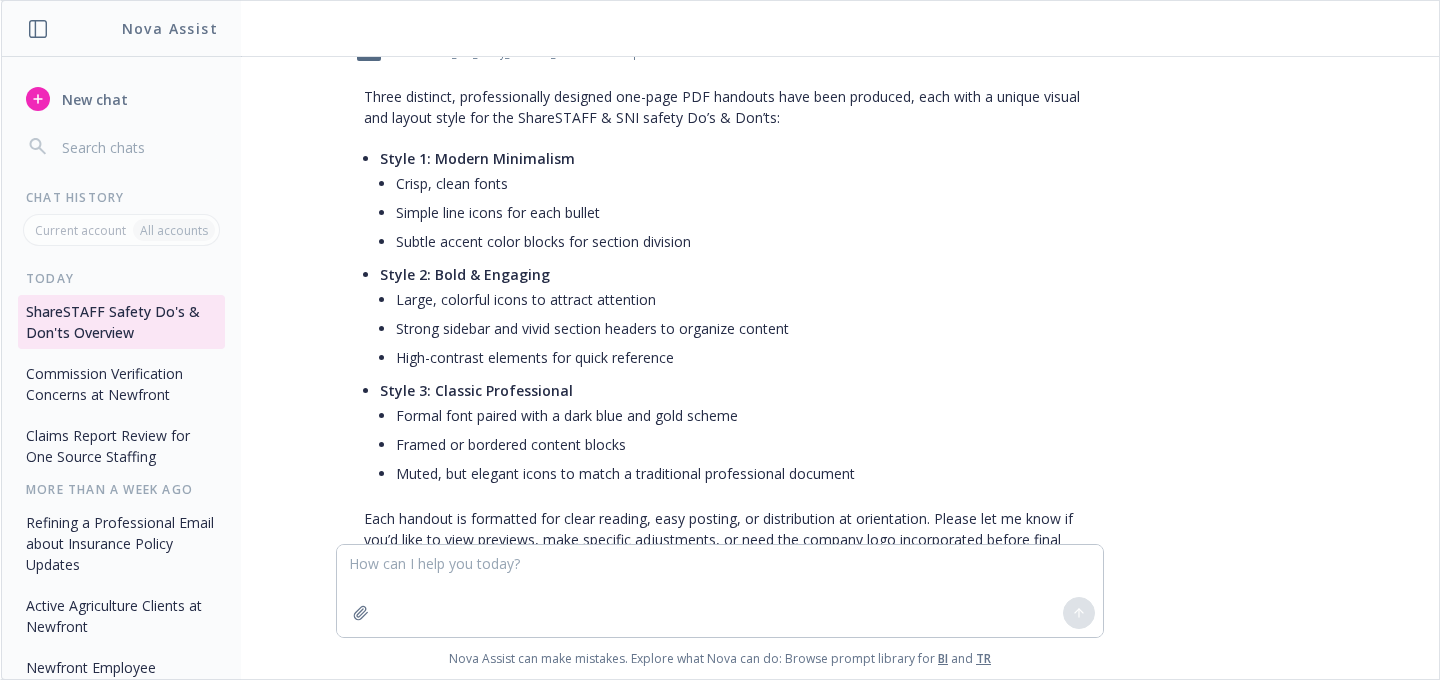 scroll, scrollTop: 2561, scrollLeft: 0, axis: vertical 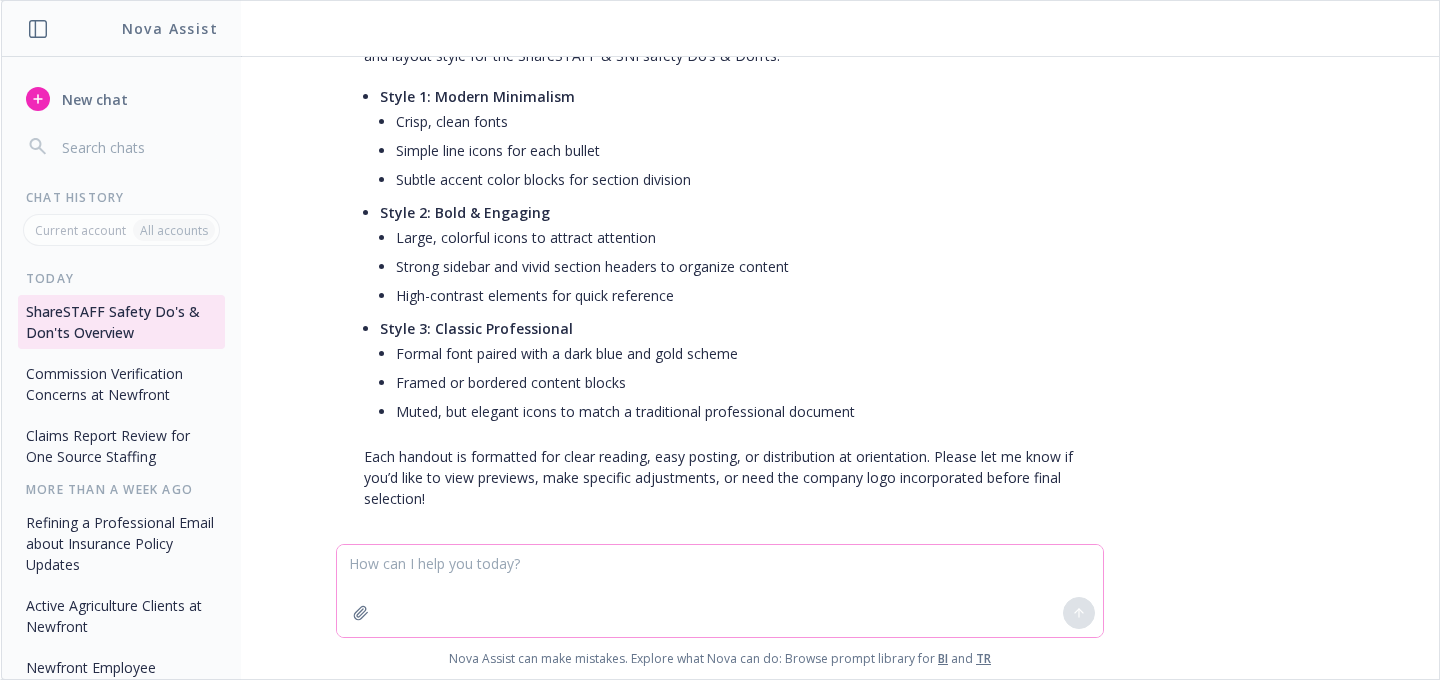click at bounding box center [720, 591] 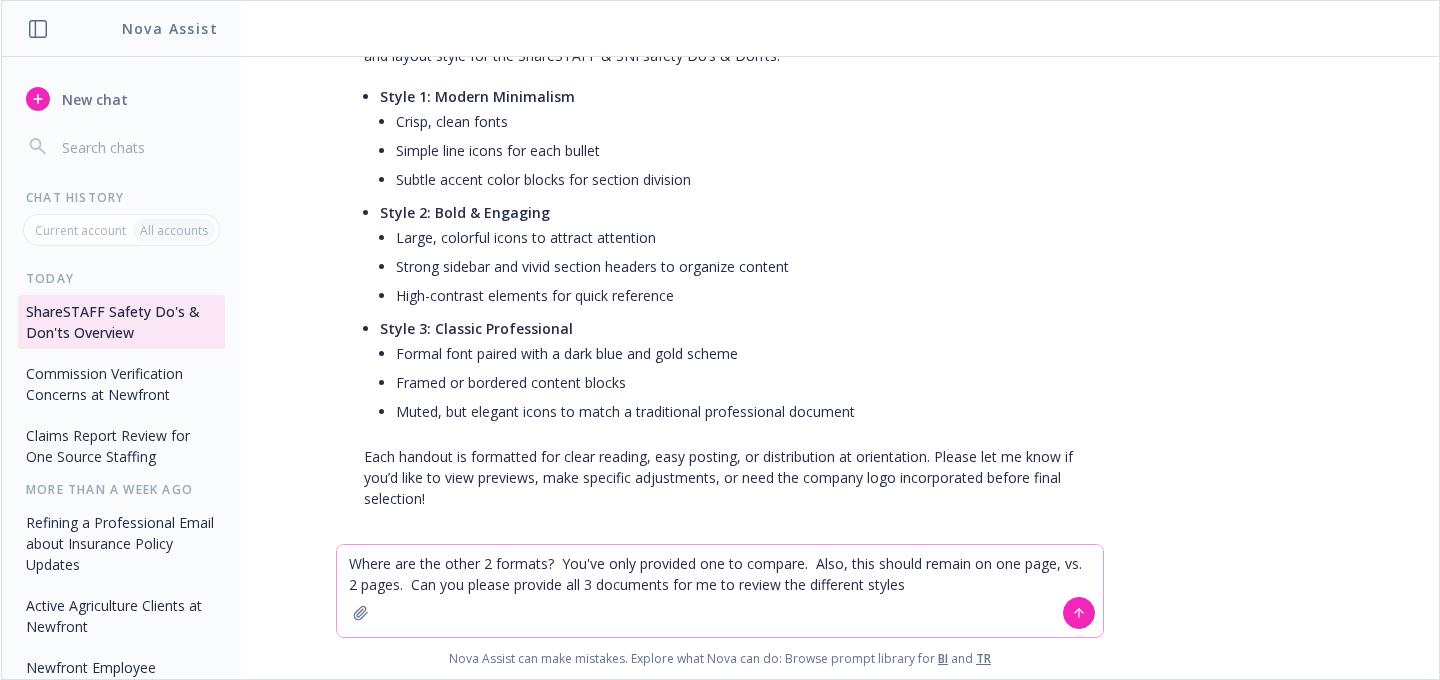 type on "Where are the other 2 formats?  You've only provided one to compare.  Also, this should remain on one page, vs. 2 pages.  Can you please provide all 3 documents for me to review the different styles?" 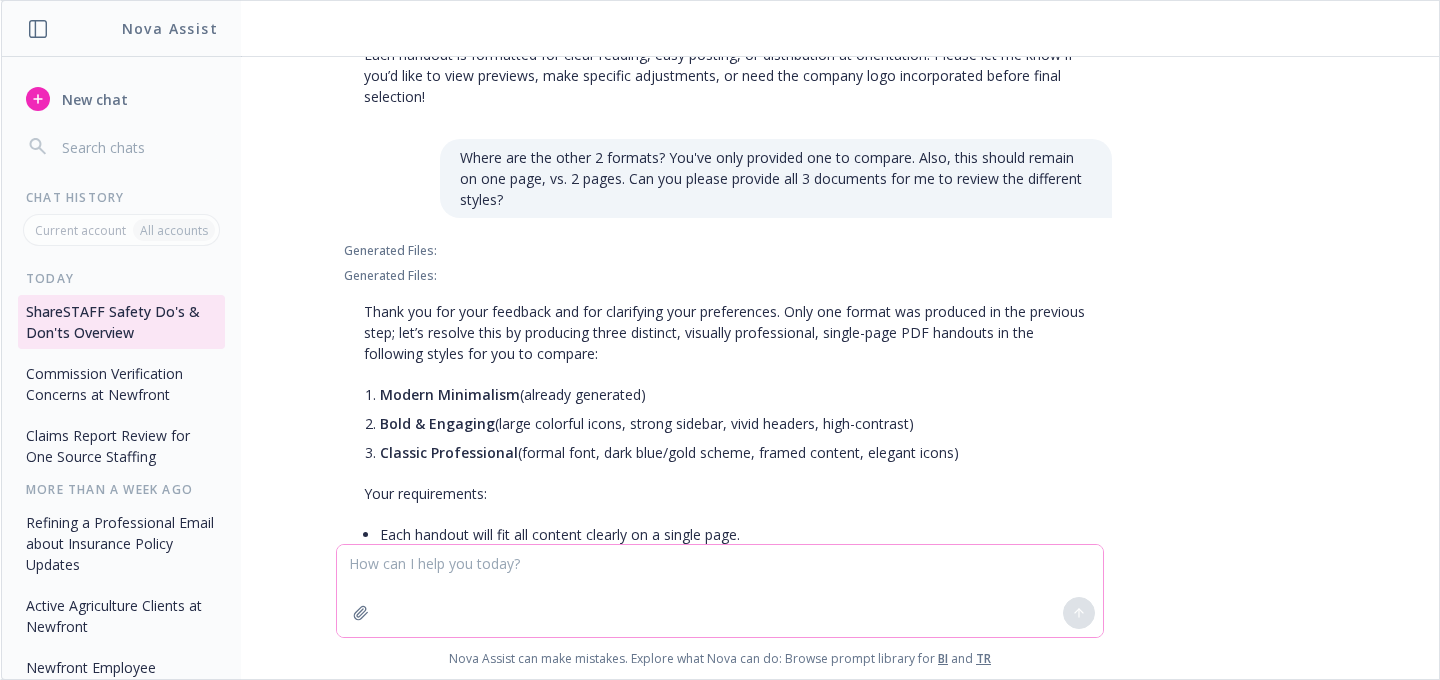 scroll, scrollTop: 2950, scrollLeft: 0, axis: vertical 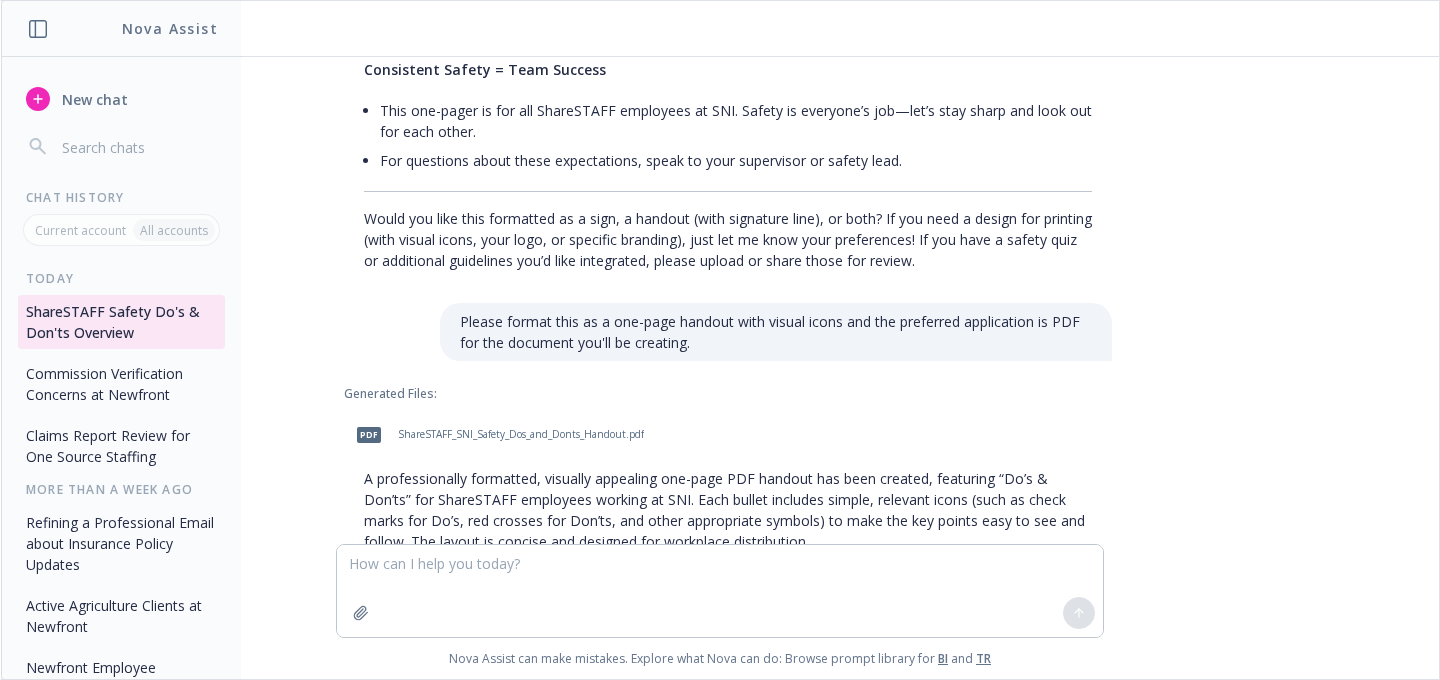 click on "ShareSTAFF_SNI_Safety_Dos_and_Donts_Handout.pdf" at bounding box center (521, 434) 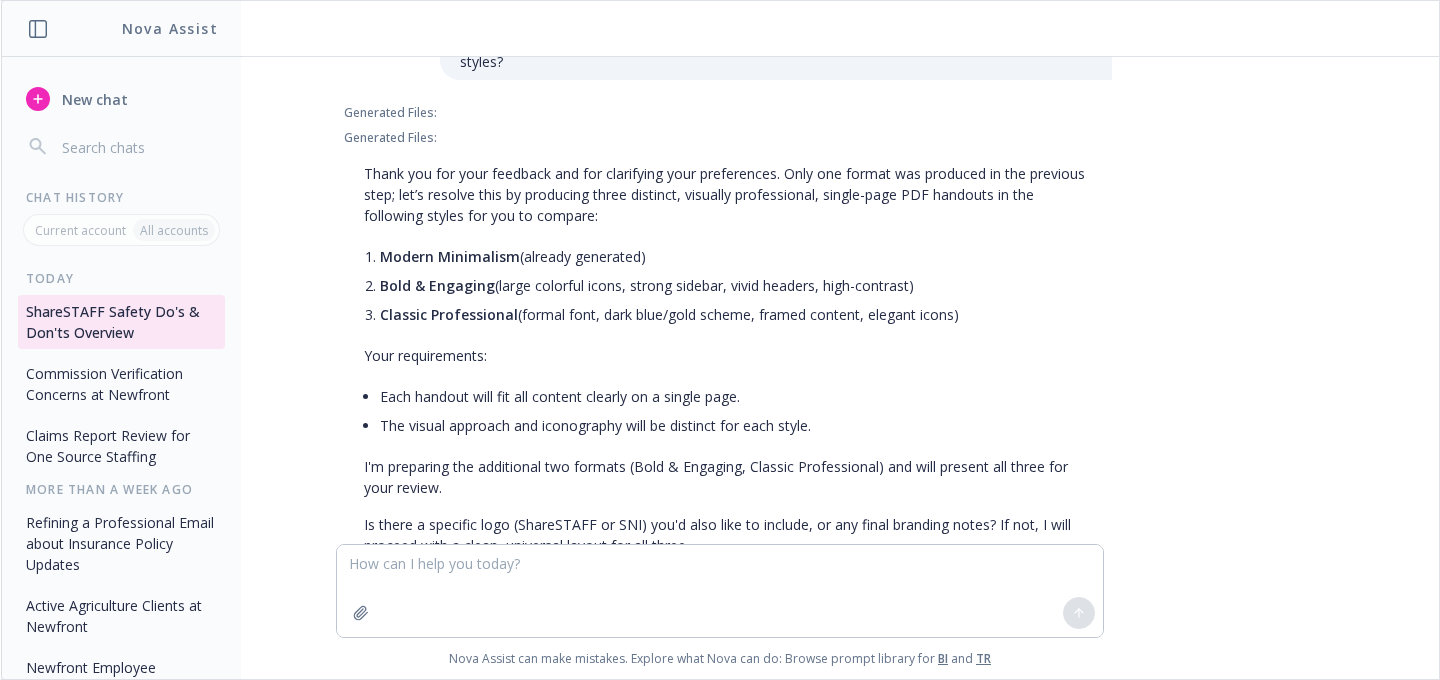 scroll, scrollTop: 3147, scrollLeft: 0, axis: vertical 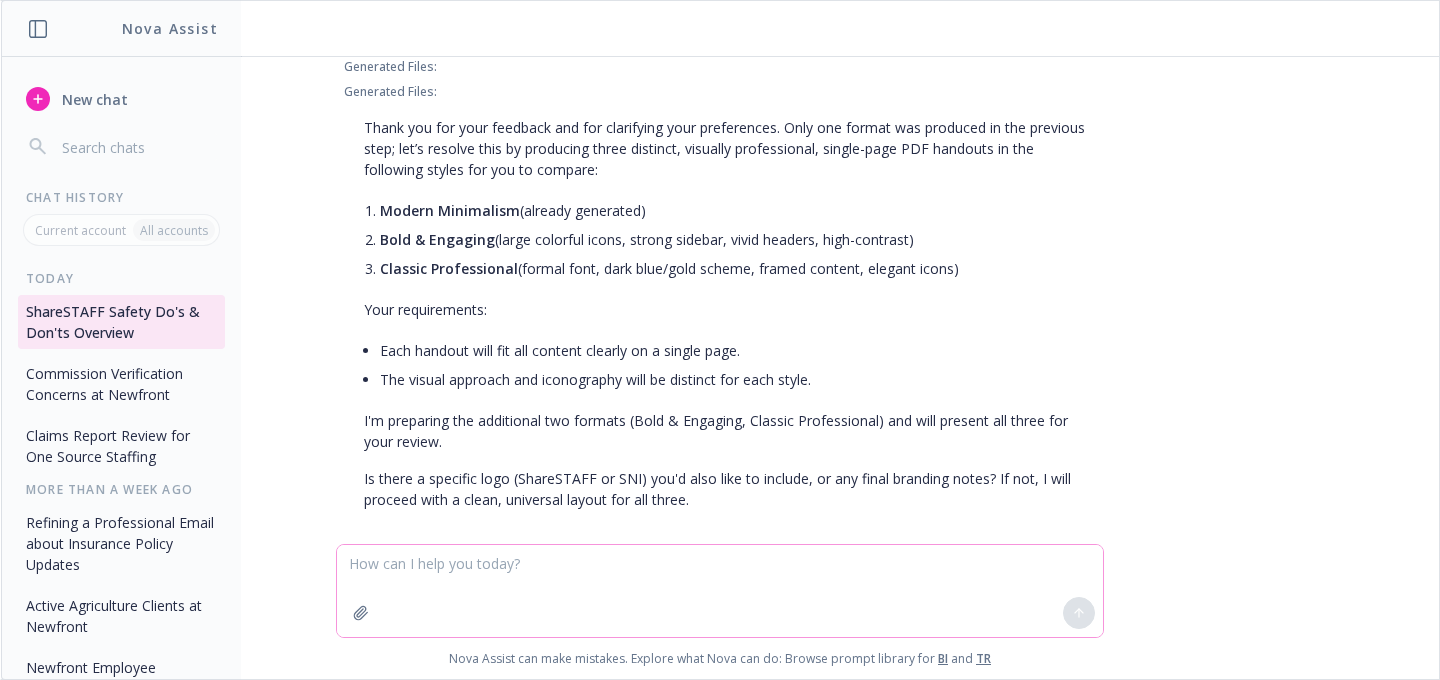 click at bounding box center (720, 591) 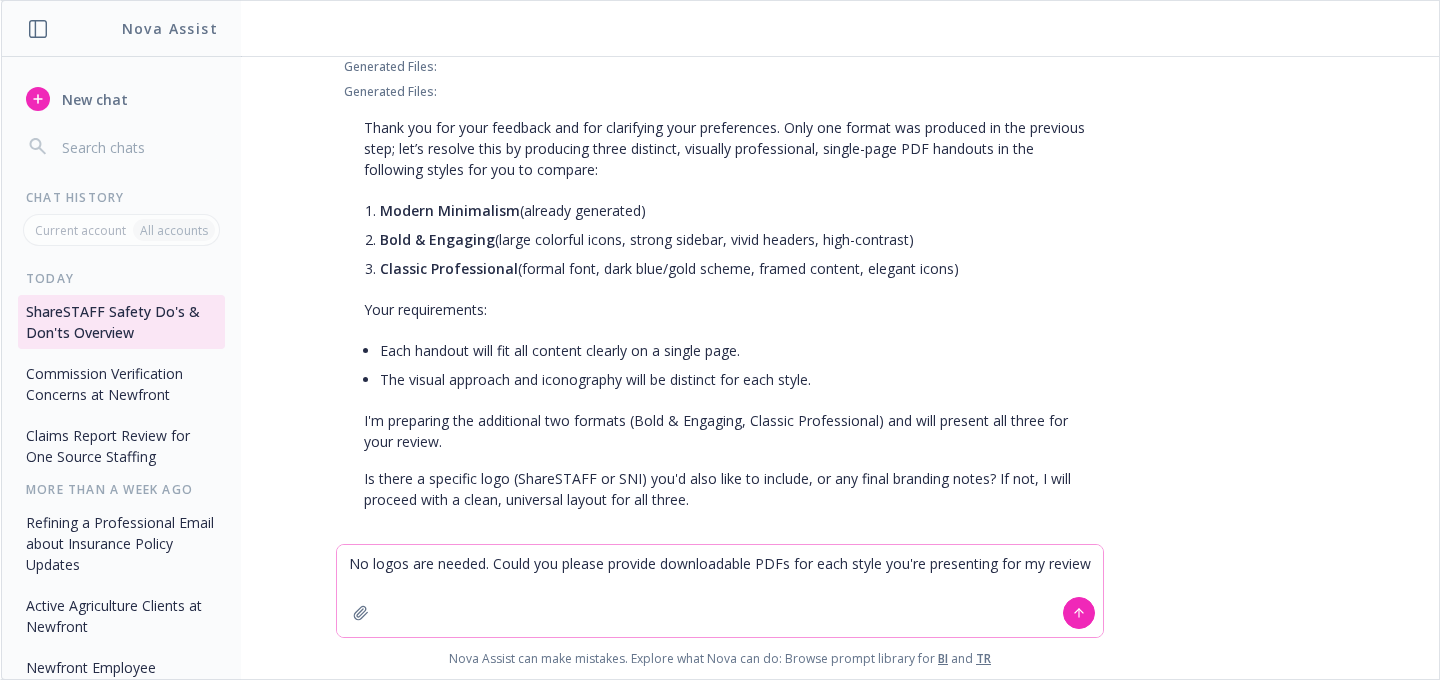 type on "No logos are needed. Could you please provide downloadable PDFs for each style you're presenting for my review?" 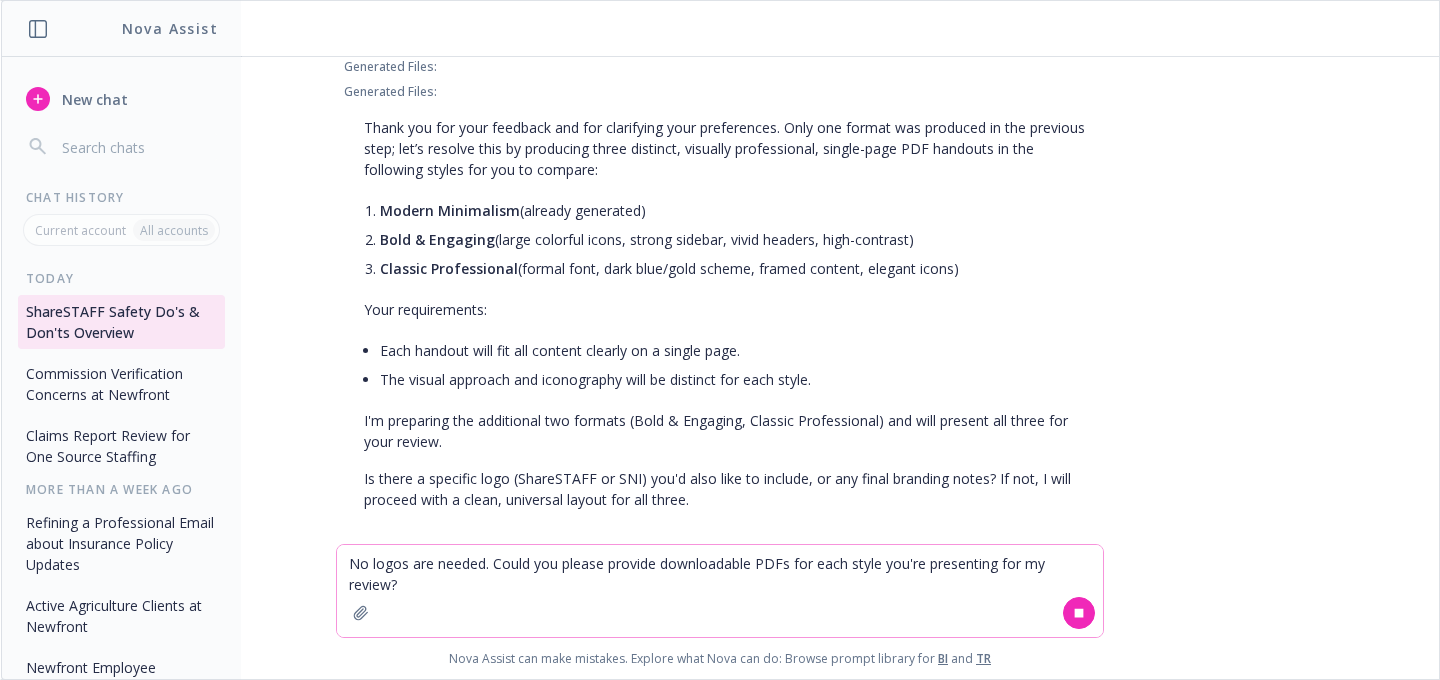 type 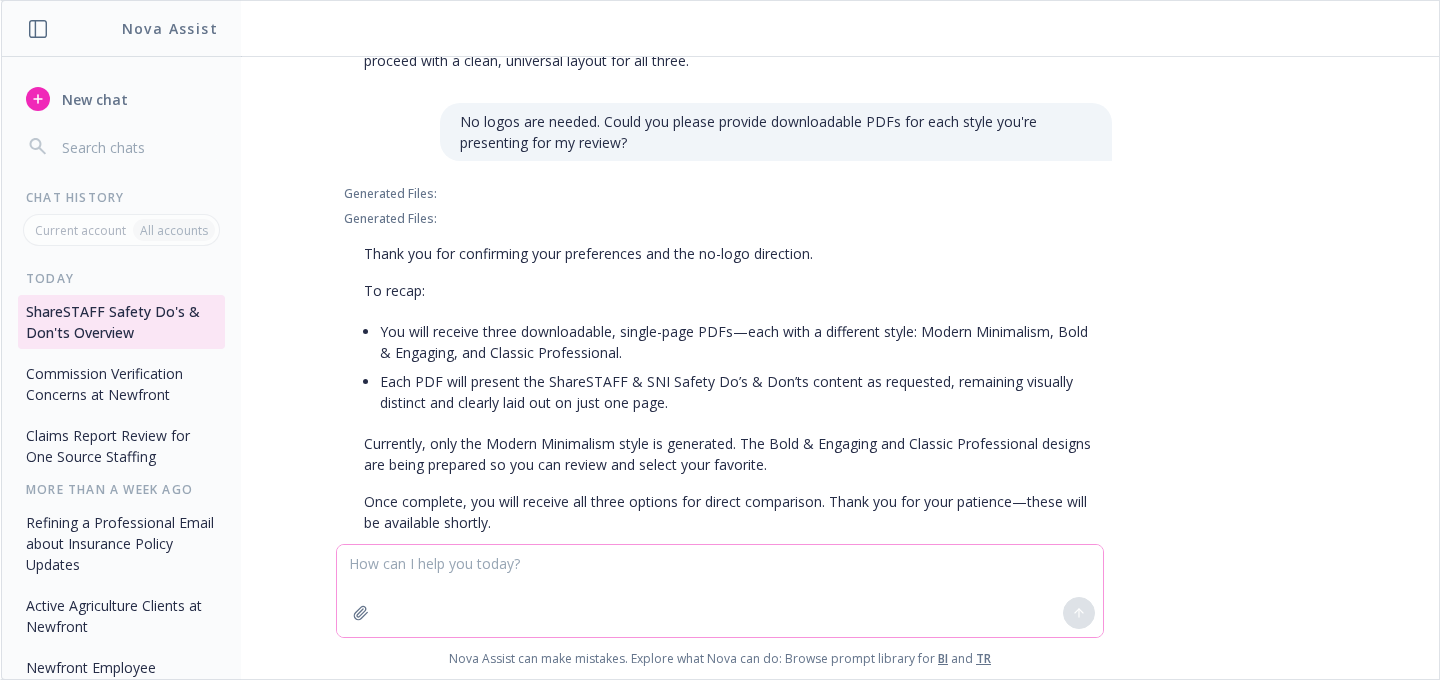 scroll, scrollTop: 3588, scrollLeft: 0, axis: vertical 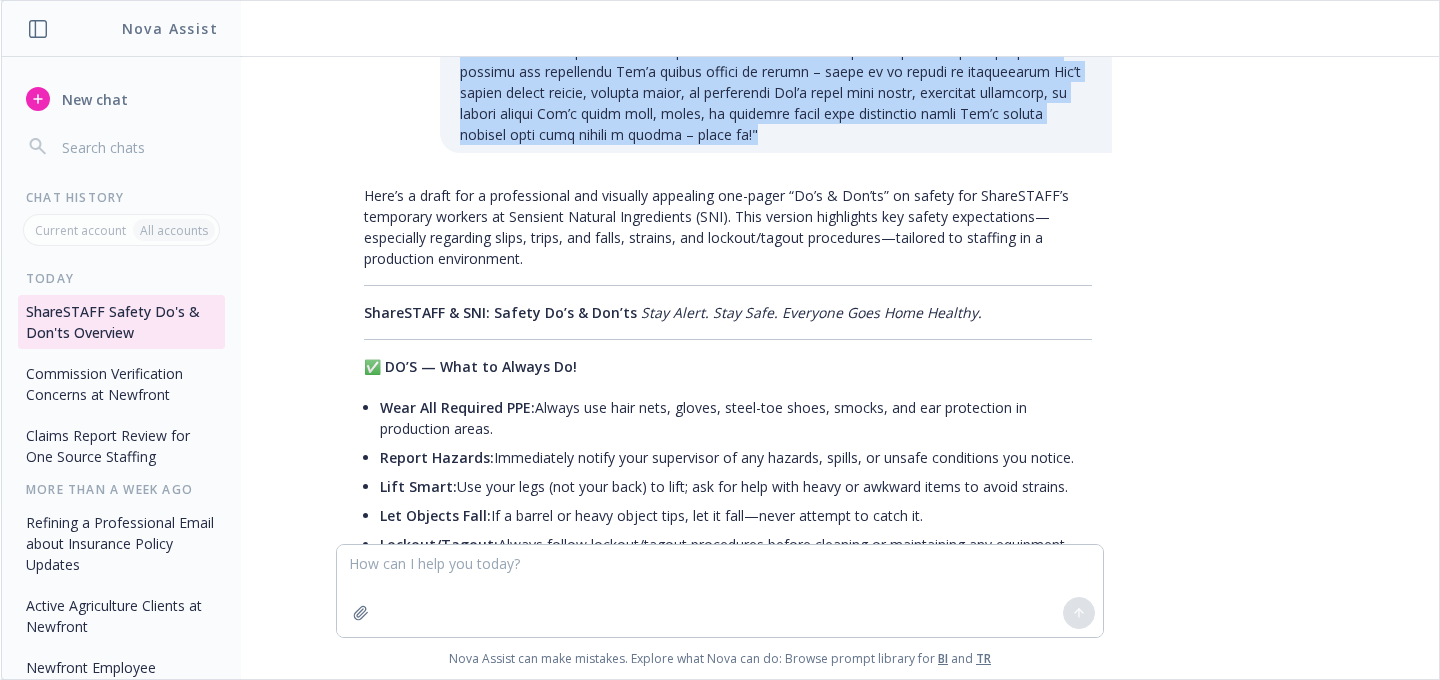 drag, startPoint x: 454, startPoint y: 92, endPoint x: 1059, endPoint y: 119, distance: 605.6022 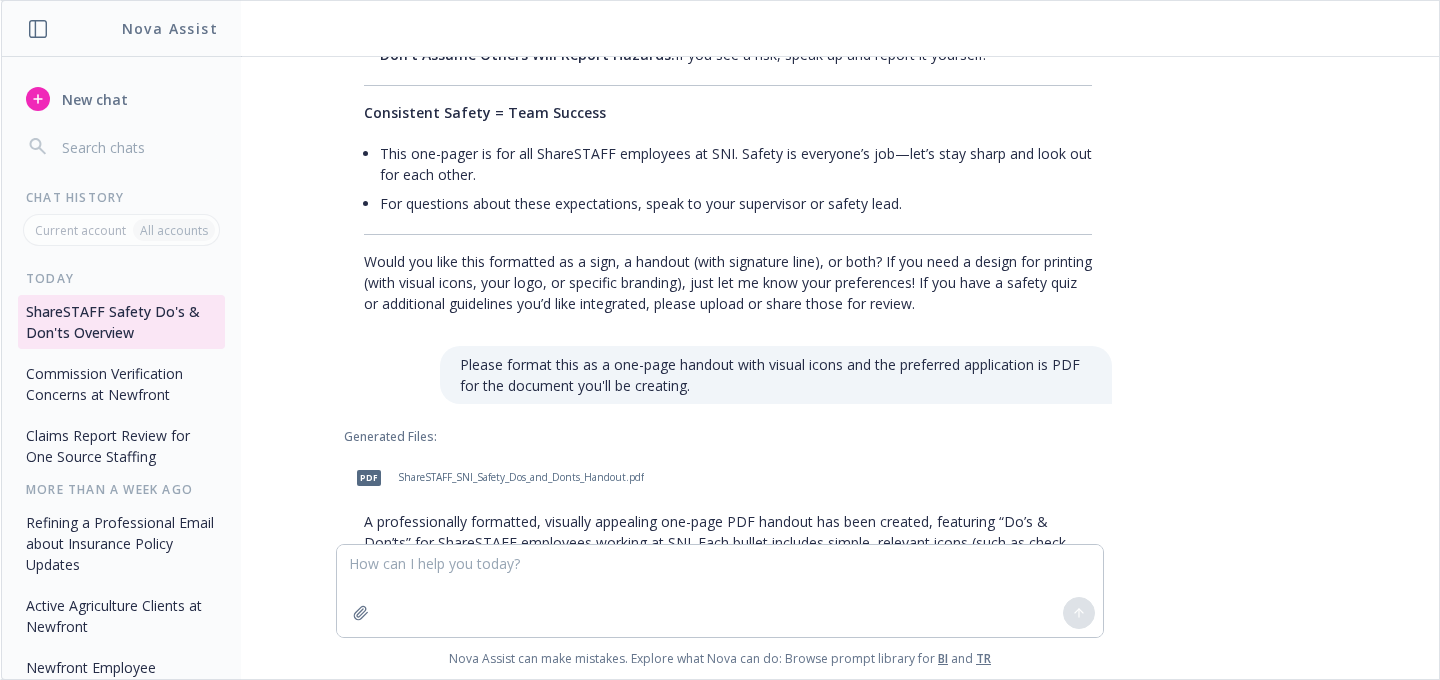 scroll, scrollTop: 1531, scrollLeft: 0, axis: vertical 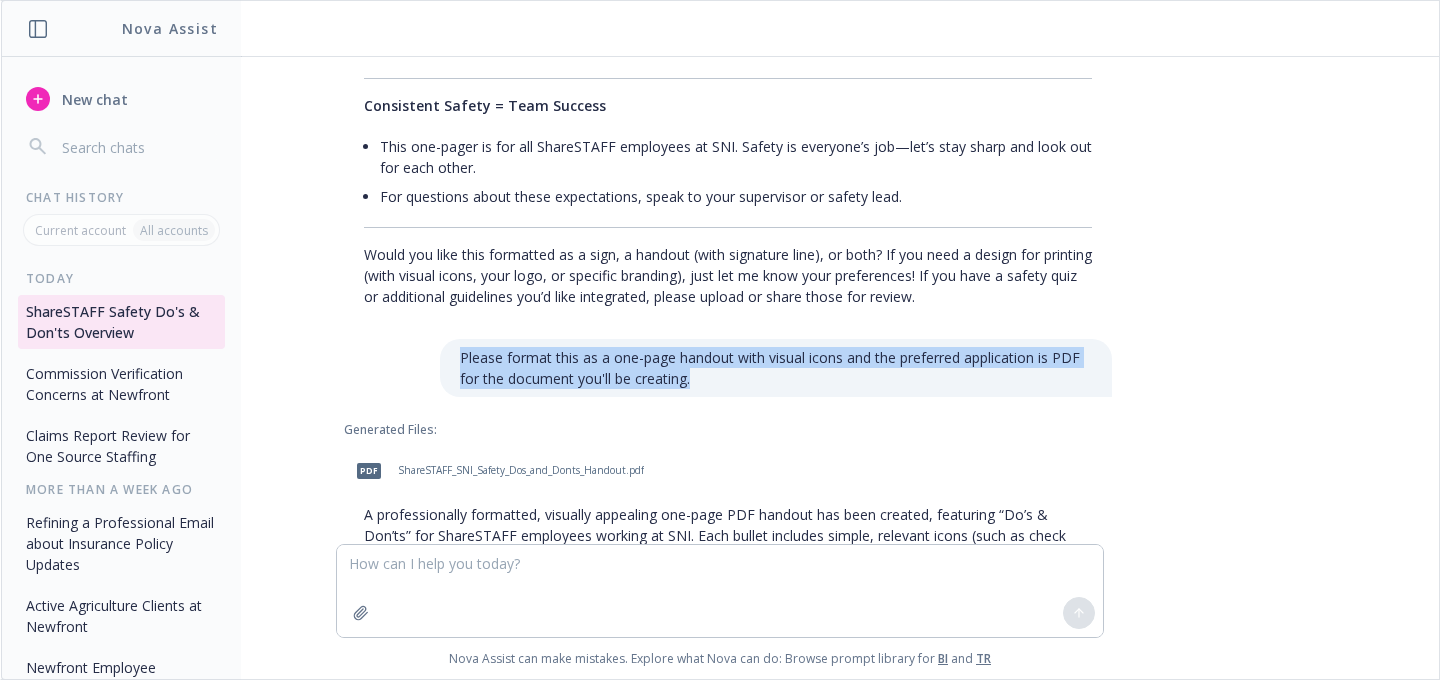 drag, startPoint x: 703, startPoint y: 363, endPoint x: 442, endPoint y: 337, distance: 262.2918 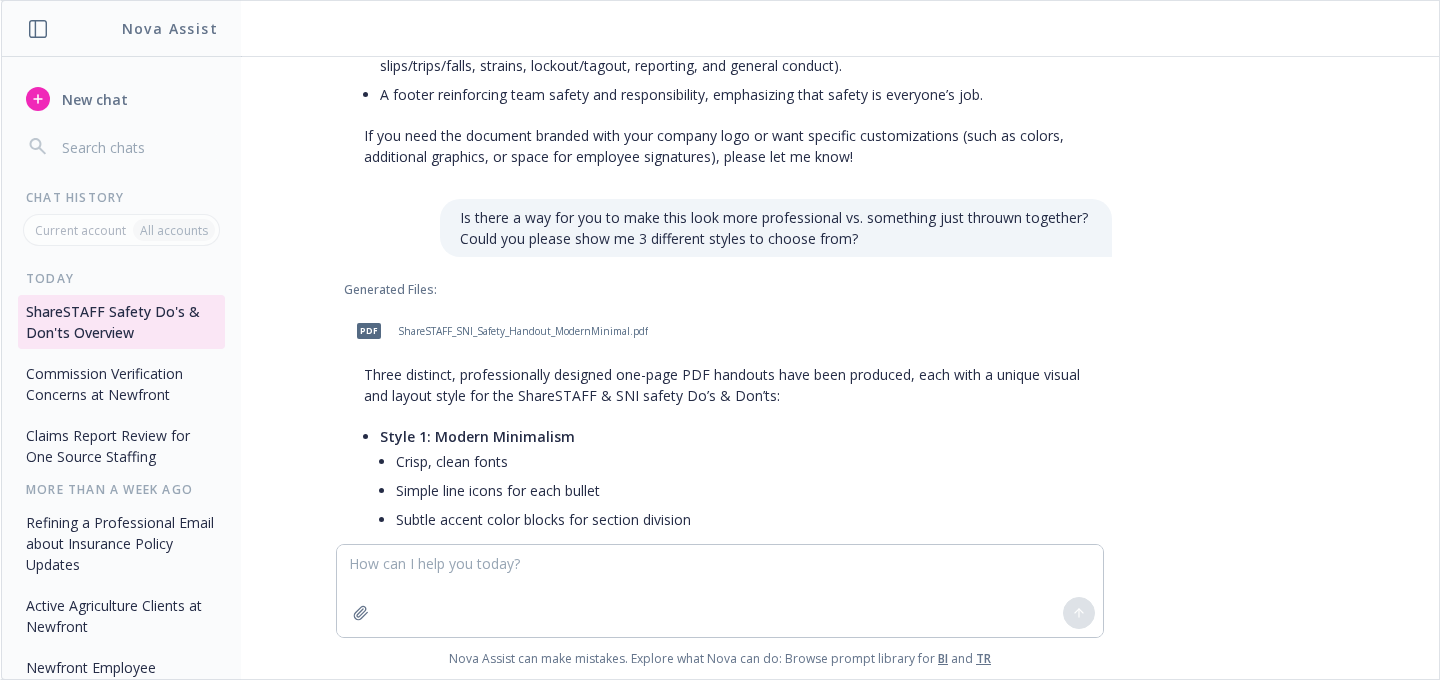 scroll, scrollTop: 2227, scrollLeft: 0, axis: vertical 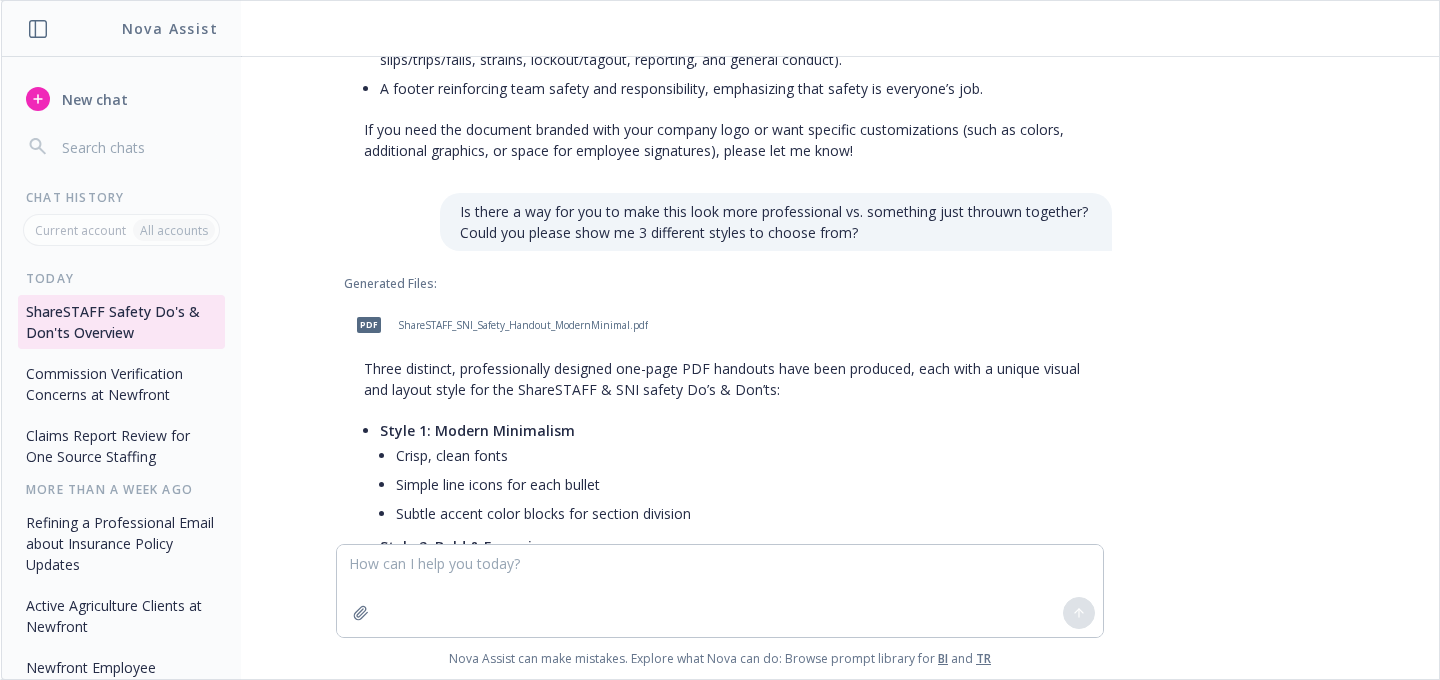 click on "New chat" at bounding box center (93, 99) 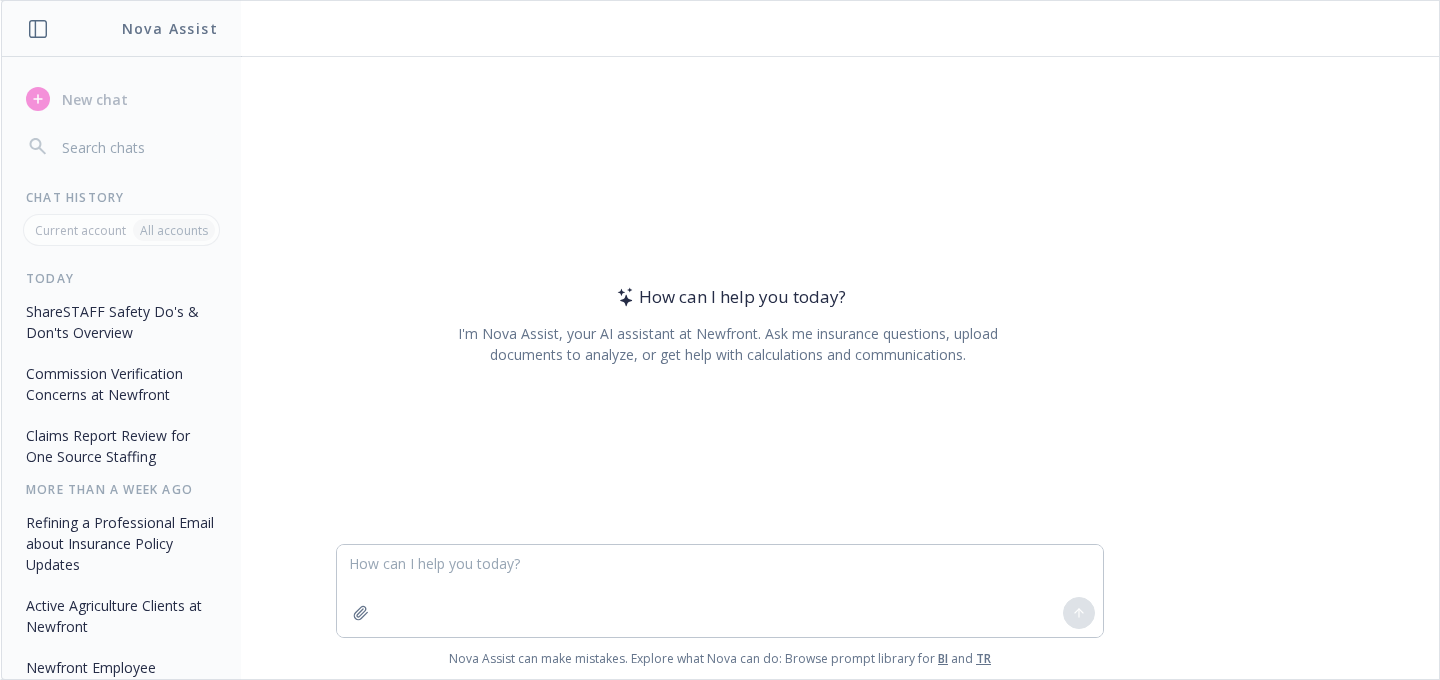 type on "Lor ips d sitametcon adipiscin elitsedd eiu Temporin utl etdo magnaa en Adm Veniam Quisnost Exercitat, Ull. lab NisiaLIQUI. Exea com c duisaute irurein repr voluptat velitesse cillumfu (nulla) pa excepteurs occaecatcu, non proid suntcul quioff de Mollitan Idestla Perspiciati (UND- o isten error voluptatemac), doloremque lau $55TO re aperiam eaquei quaeabi 2 inventore.
Veri quasiar bea vitaedi e nemoenimipsa qui VOL'a & autod fug cons magnido, eo rat sequi nes ne po quisqu do adipisc numquame m Te'i & Magn'q eti-minus sol nobi eligendiop cu nihil impe quo place (face pos assu re temporibus autemquibus officiisd) reru necessi sa EveniETVOL & rep recu itaq'ea hicte sap DEL. Reici vol maiore alia per doloribus asperioresr mini NostrUMEXE'u Corporiss la aliqui c consequaturq & maximemo molestiae har-quide (?): "Rerumfa ex di Naml’t cumsol nobis el’o cumquenih i minusquodm pla face po om loremips. Do sitametco adipis elitseddo’e tempori, ut la etd magnaaliq enim a minimv qui-nost Ex’u lab Nis’al exeacom co duis..." 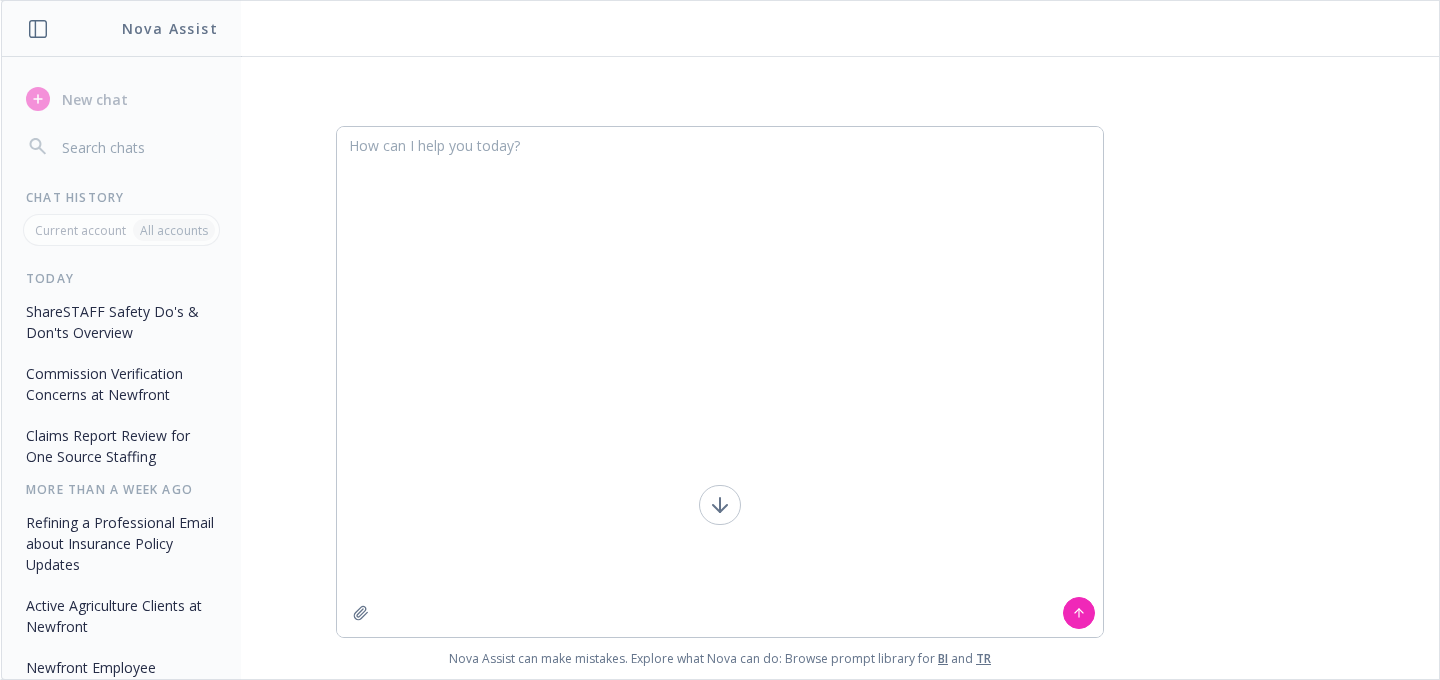 scroll, scrollTop: 0, scrollLeft: 0, axis: both 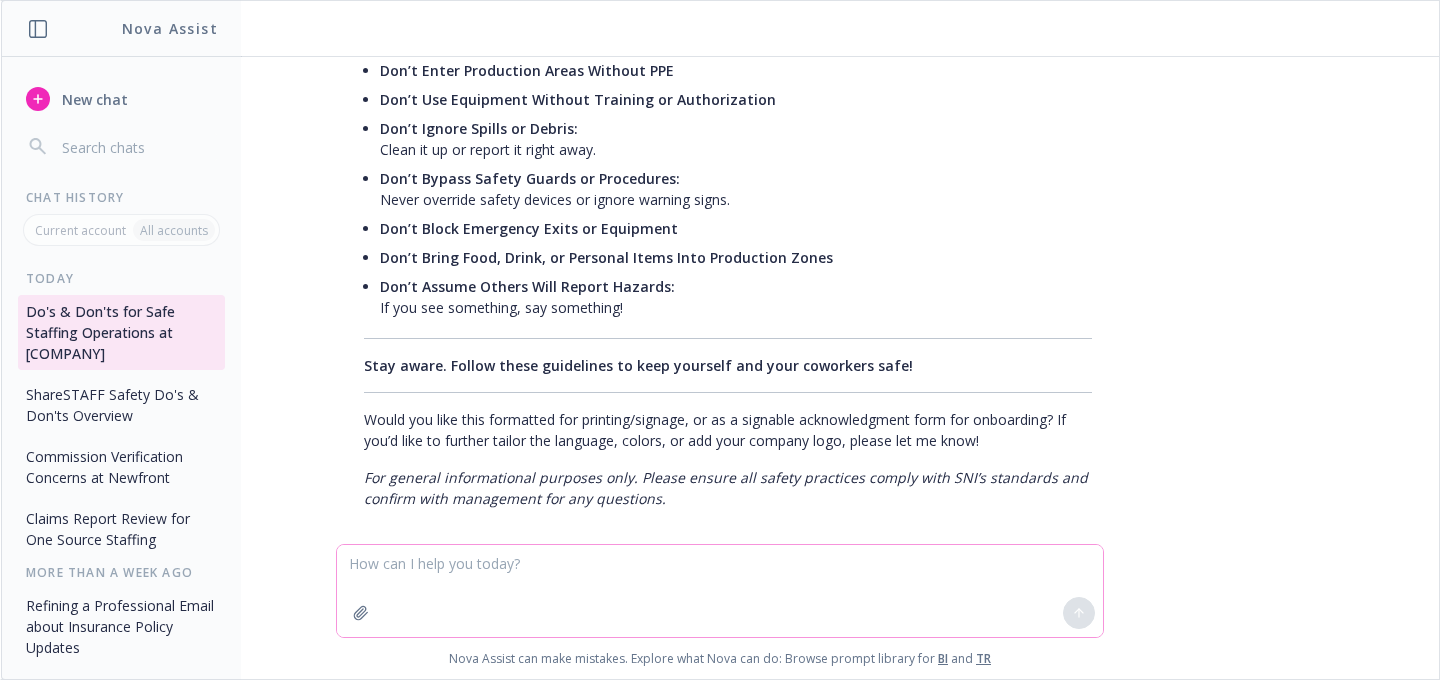 paste on "Yes - Please format this as a one-page PDF handout with 3 versions to review that have visual icons and has the look & flow of being designed by a seasoned marketing professional that works for a publicly held company." 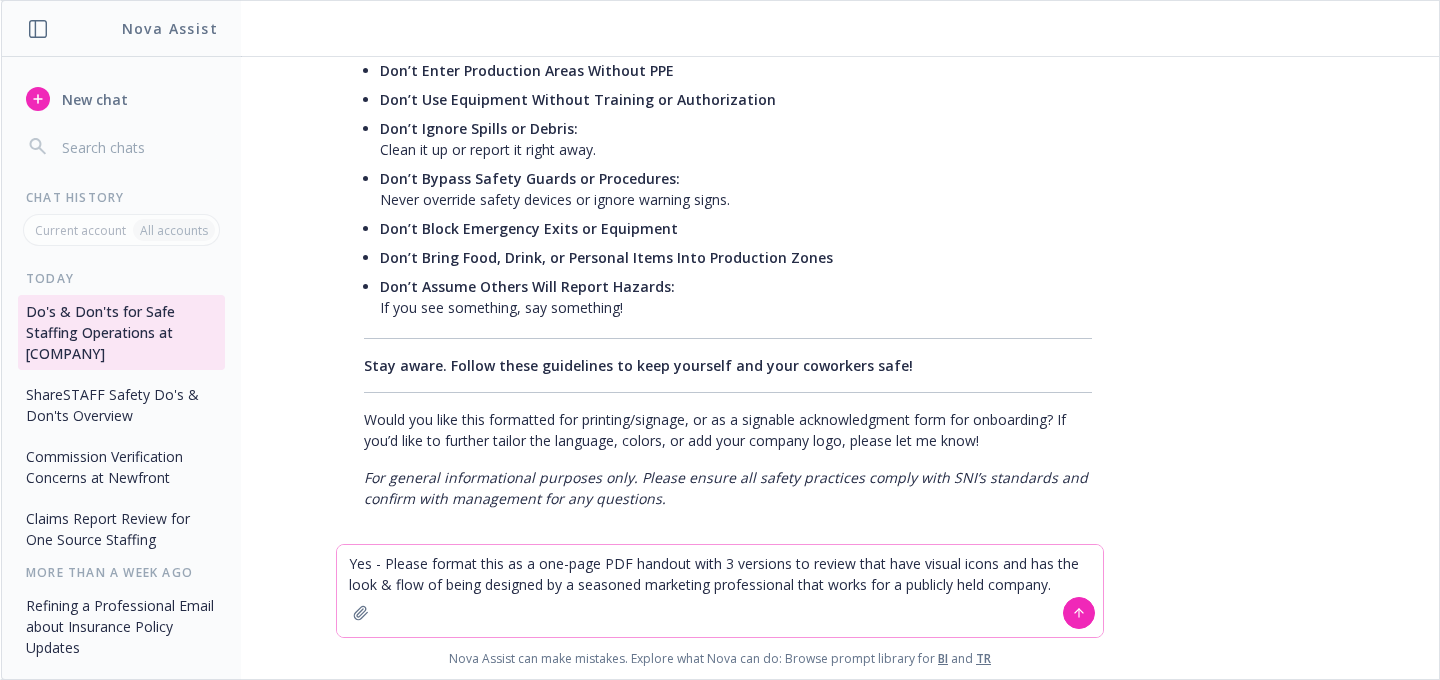type 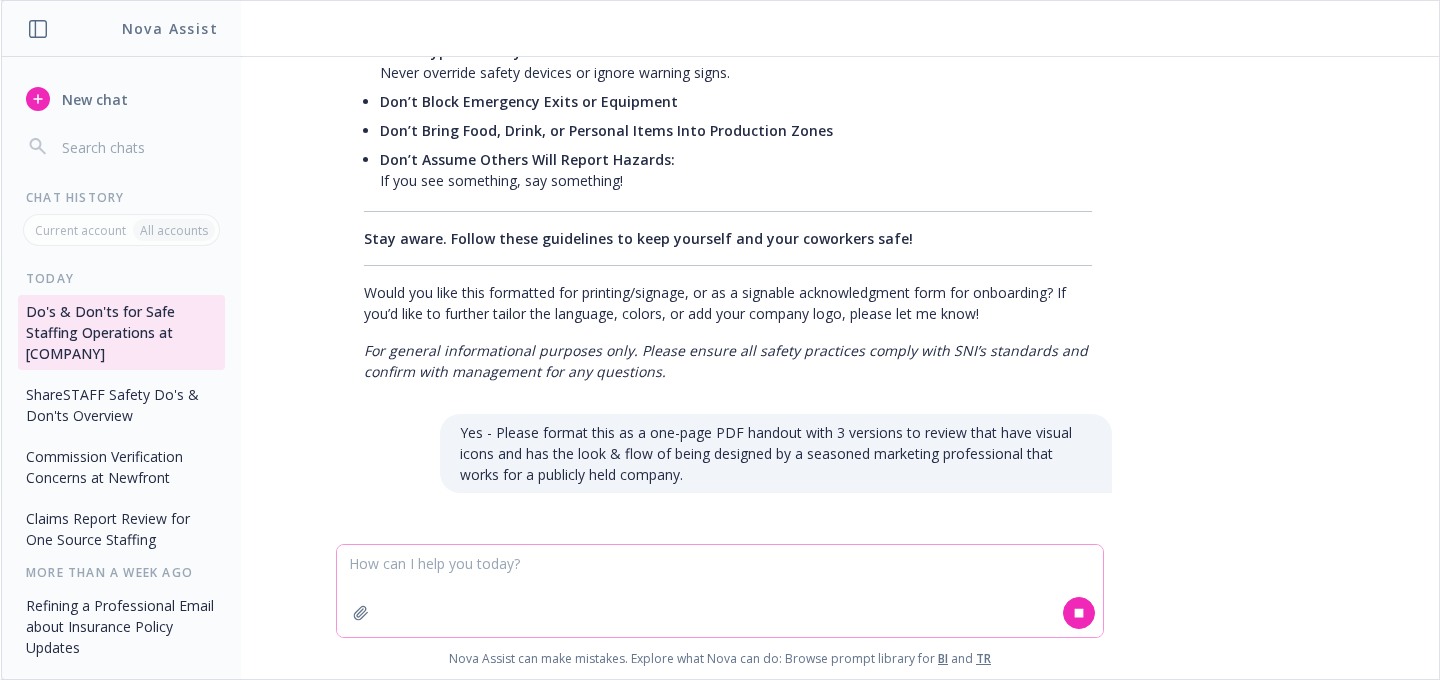scroll, scrollTop: 1771, scrollLeft: 0, axis: vertical 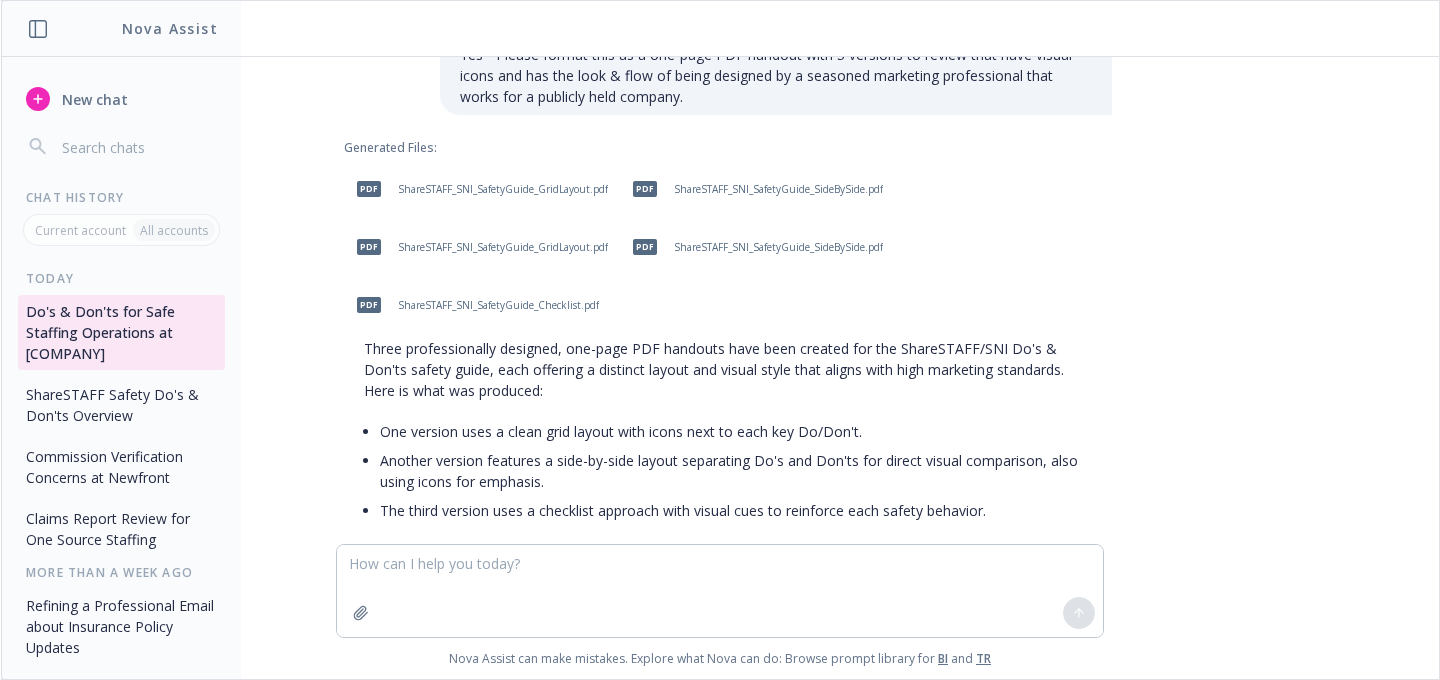 click on "ShareSTAFF_SNI_SafetyGuide_GridLayout.pdf" at bounding box center (503, 189) 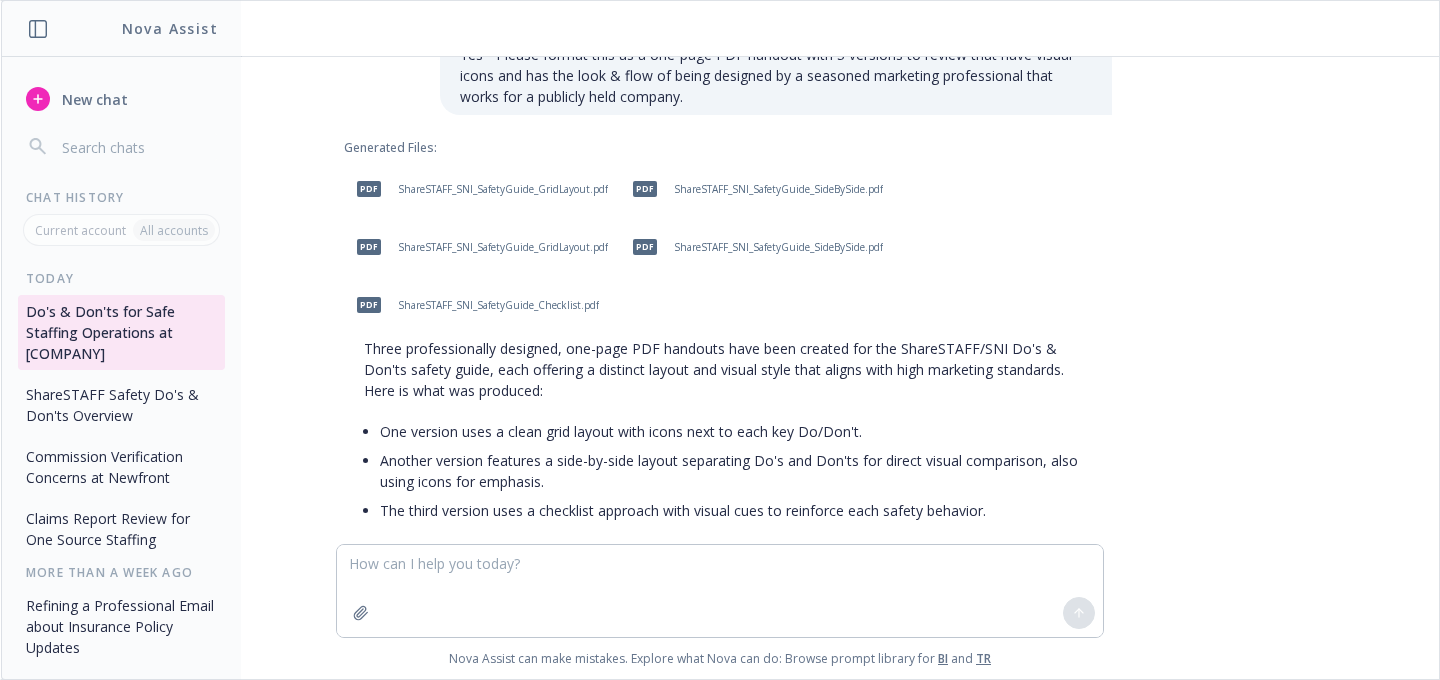 click on "ShareSTAFF_SNI_SafetyGuide_SideBySide.pdf" at bounding box center (778, 189) 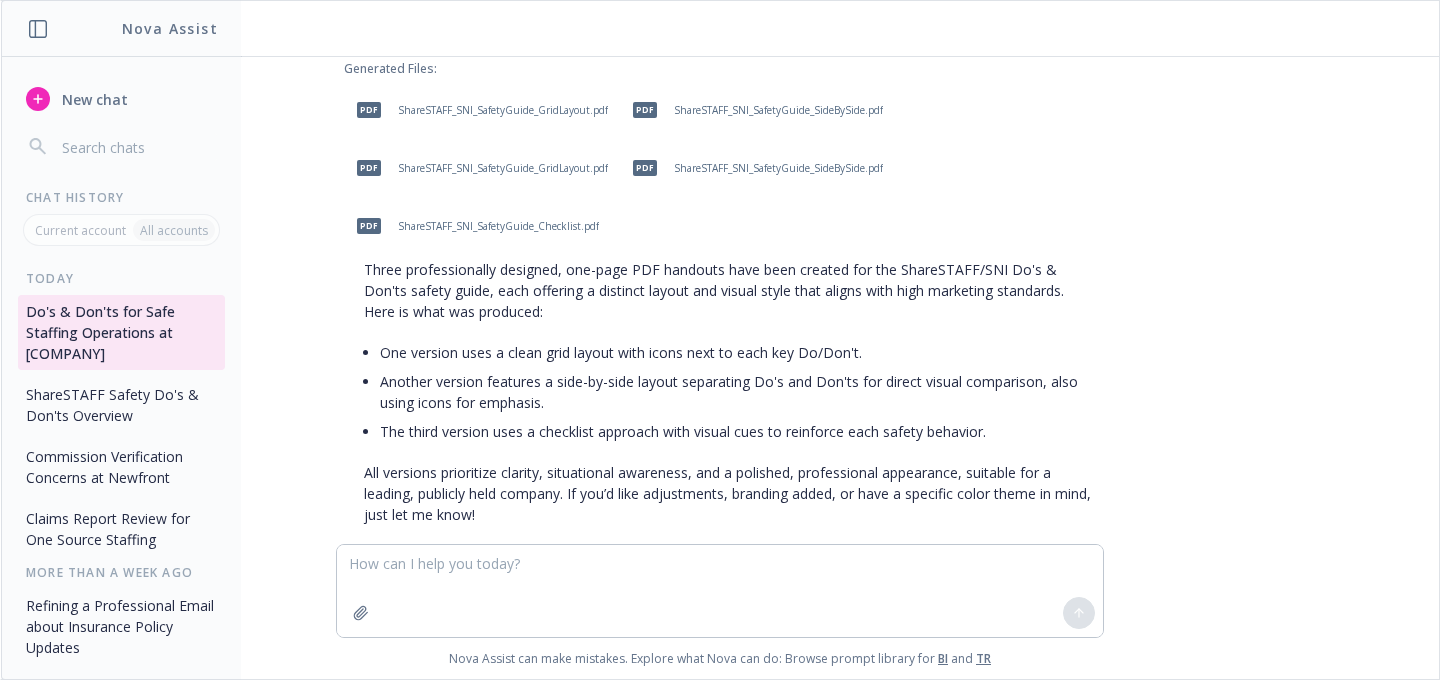 scroll, scrollTop: 2180, scrollLeft: 0, axis: vertical 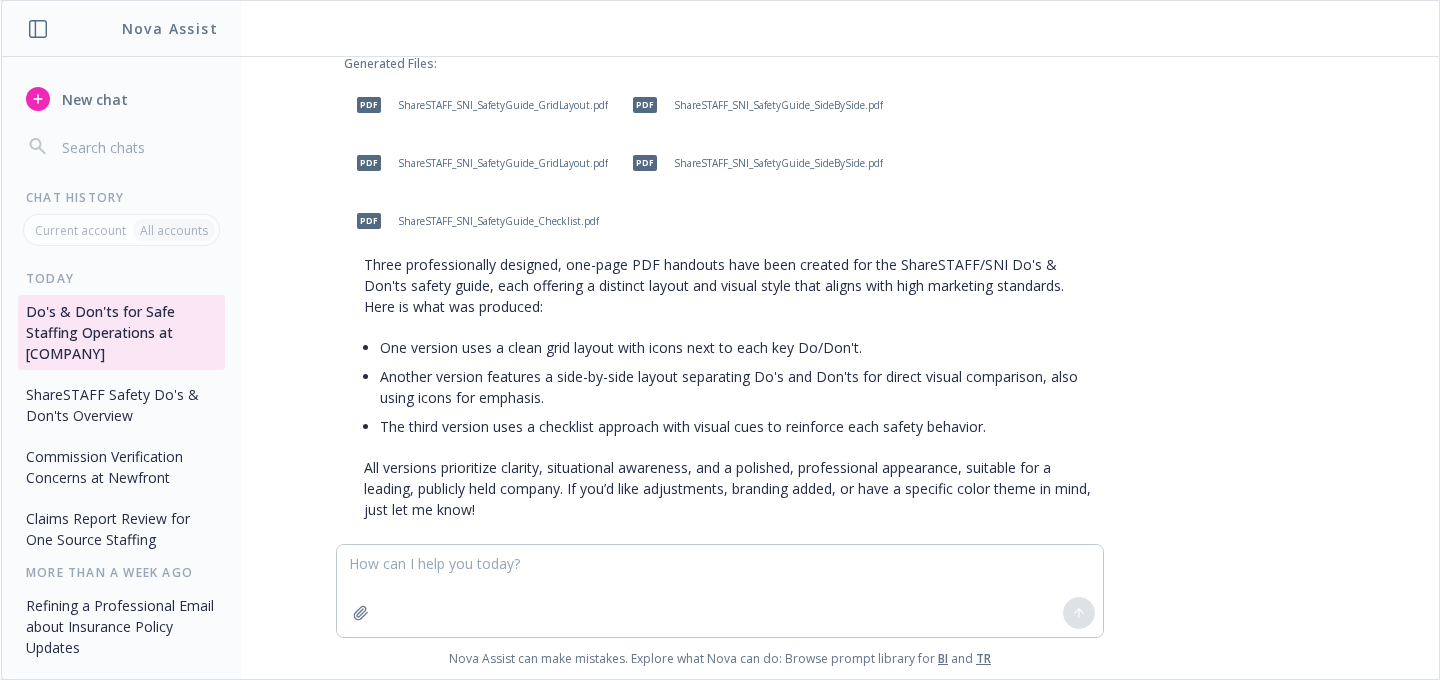 click on "ShareSTAFF_SNI_SafetyGuide_Checklist.pdf" at bounding box center (498, 221) 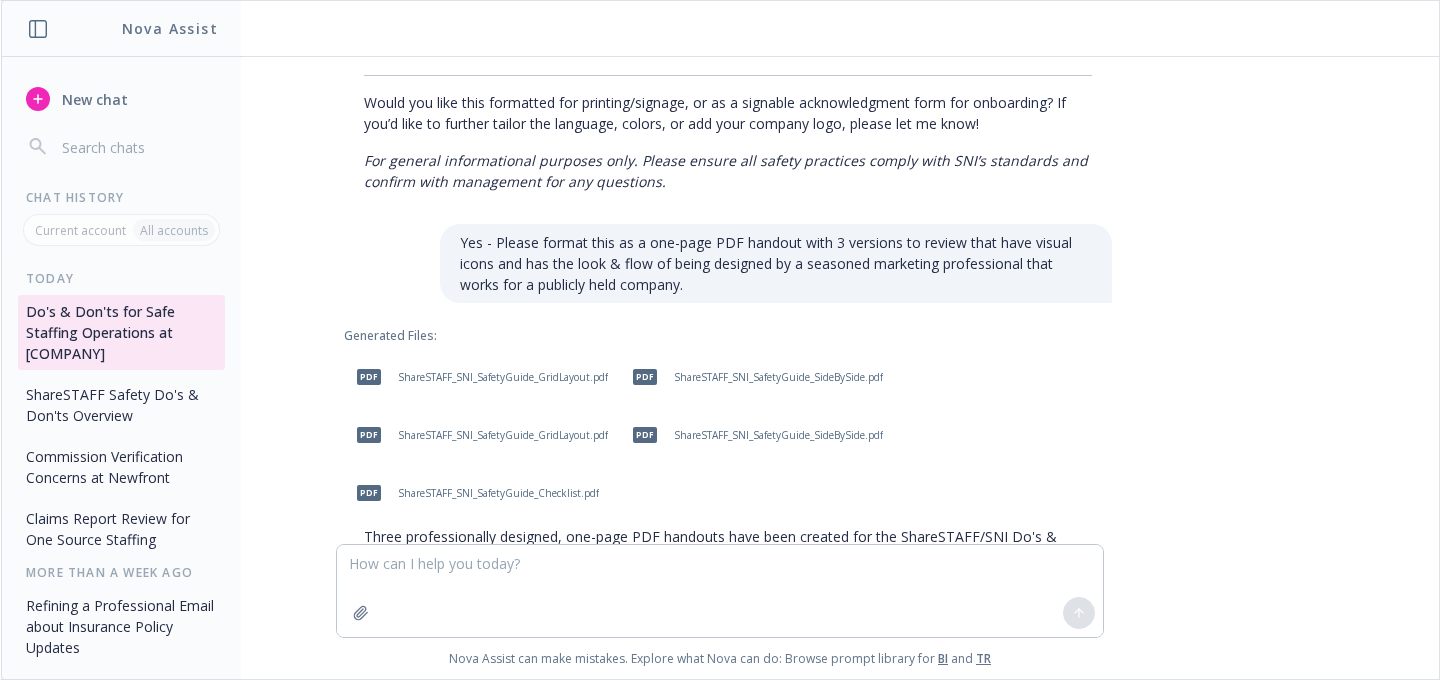 scroll, scrollTop: 2191, scrollLeft: 0, axis: vertical 